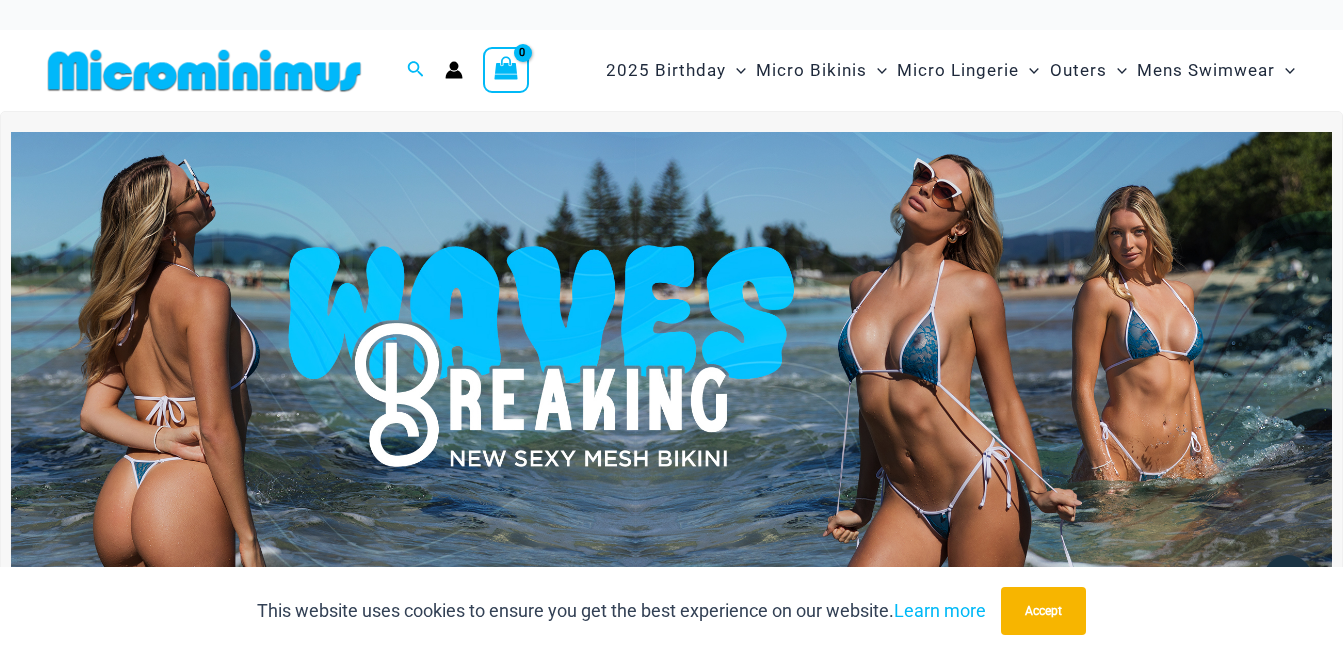 scroll, scrollTop: 0, scrollLeft: 0, axis: both 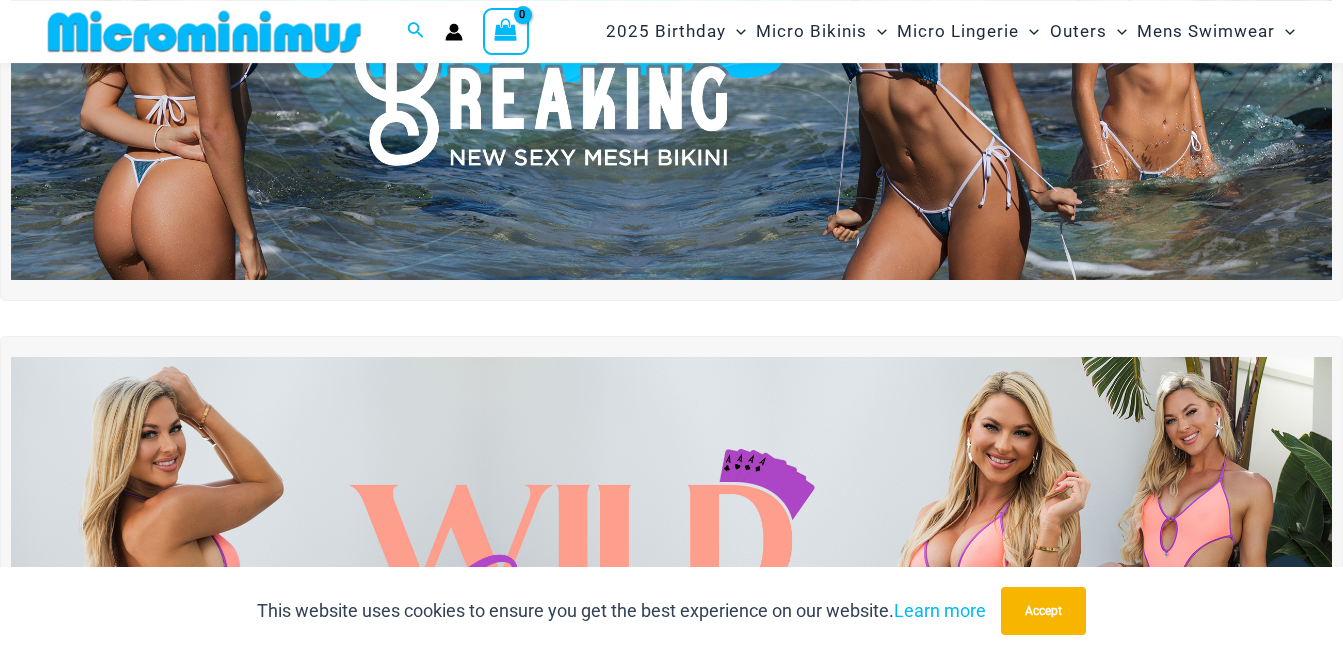 click at bounding box center [671, 55] 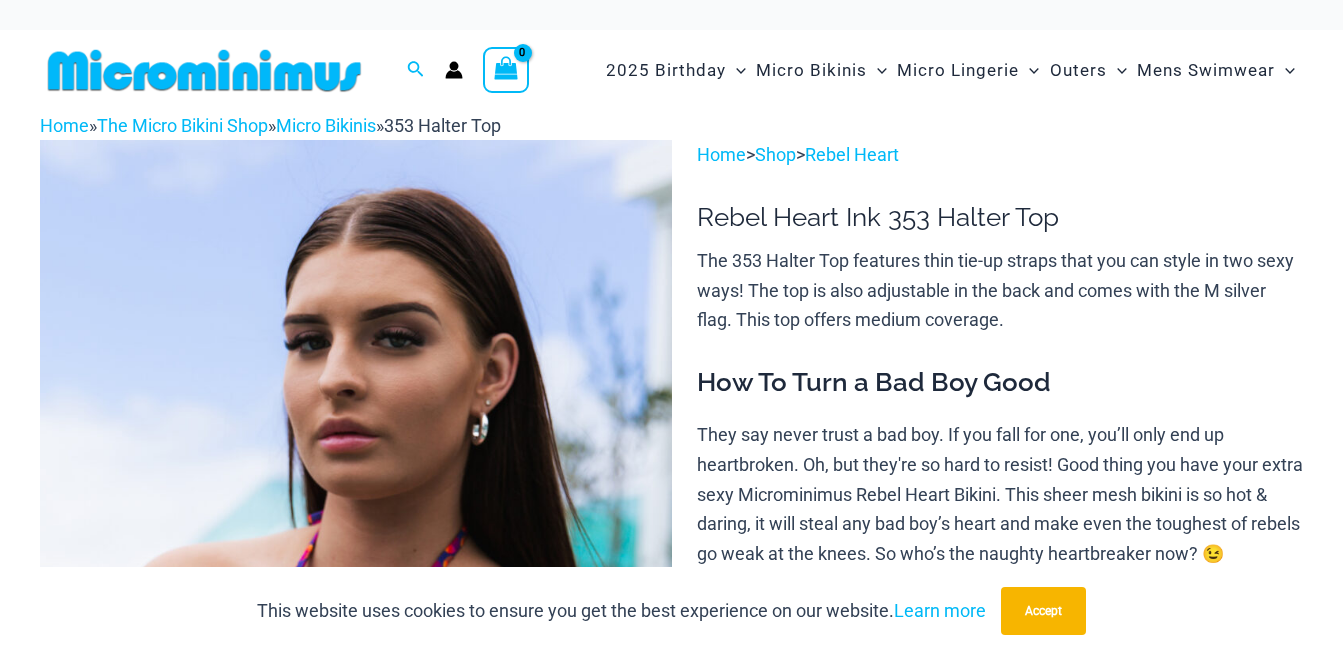 scroll, scrollTop: 0, scrollLeft: 0, axis: both 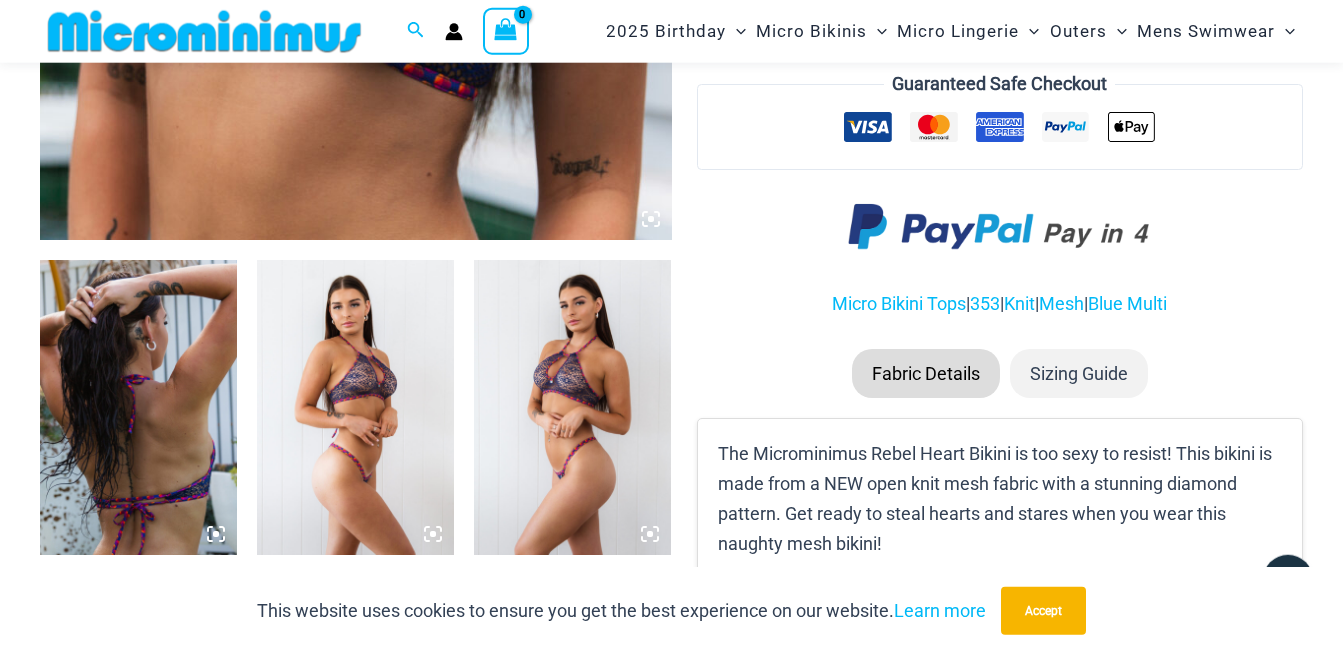 click 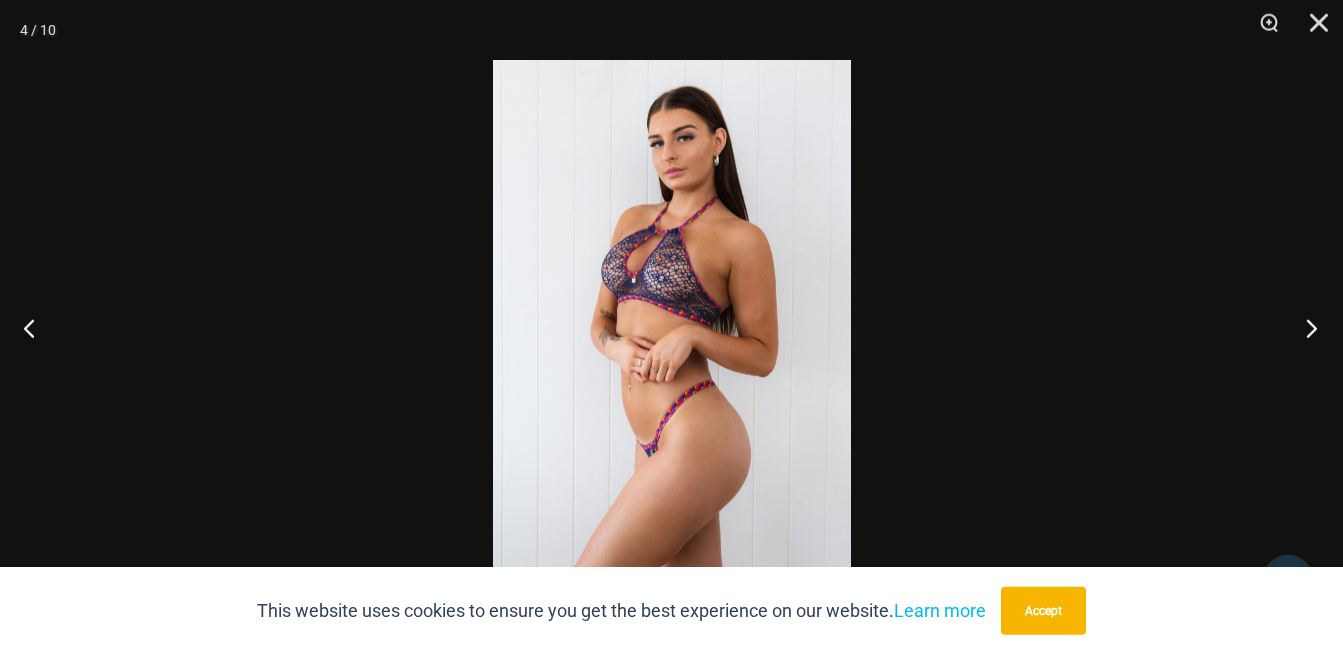 click at bounding box center [1305, 328] 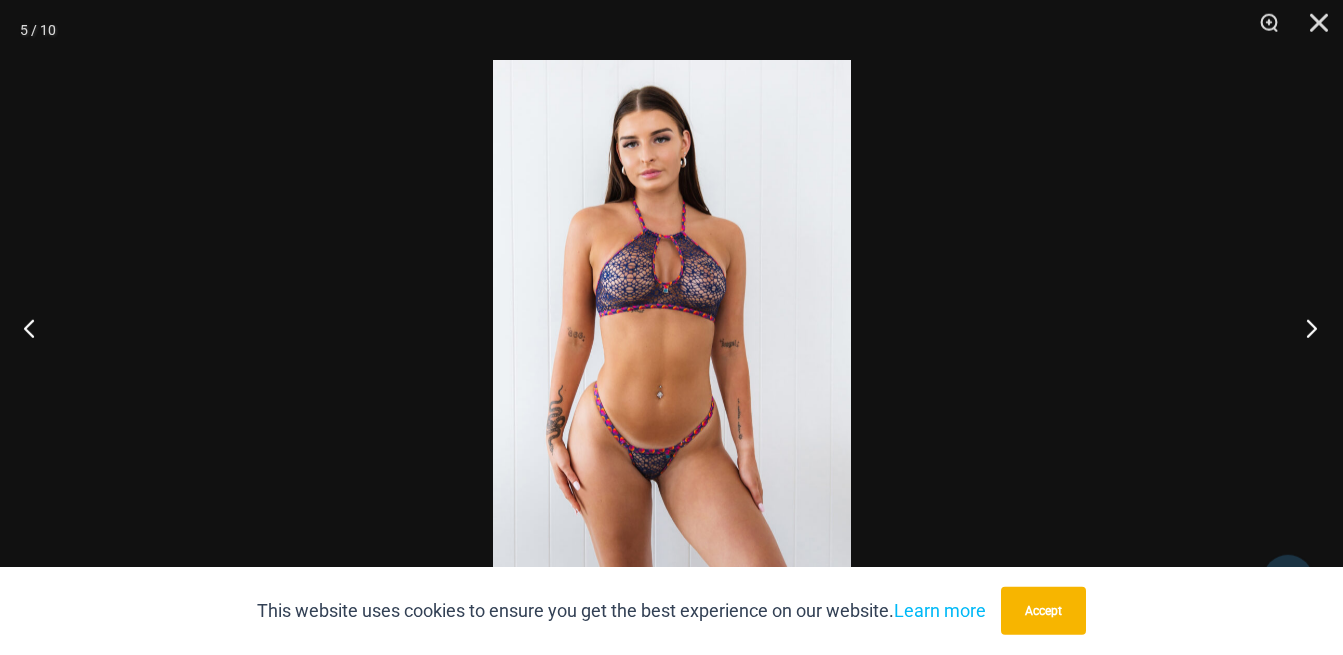 click at bounding box center (1305, 328) 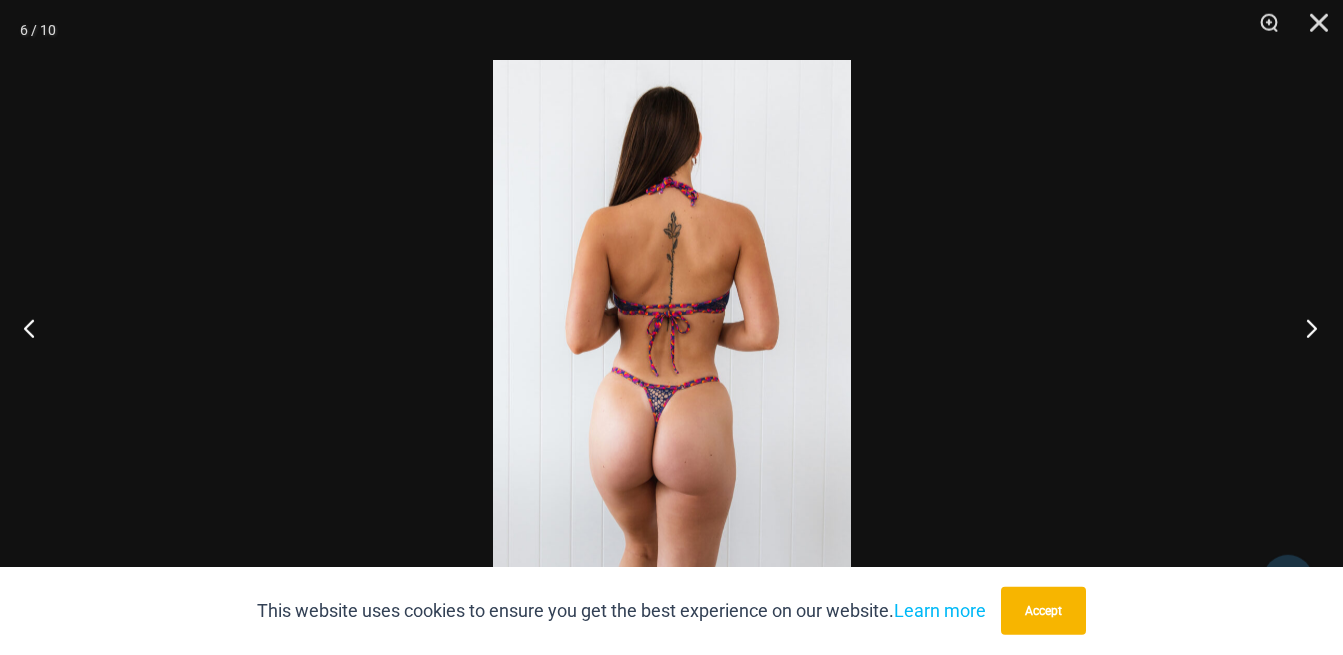 click at bounding box center (1305, 328) 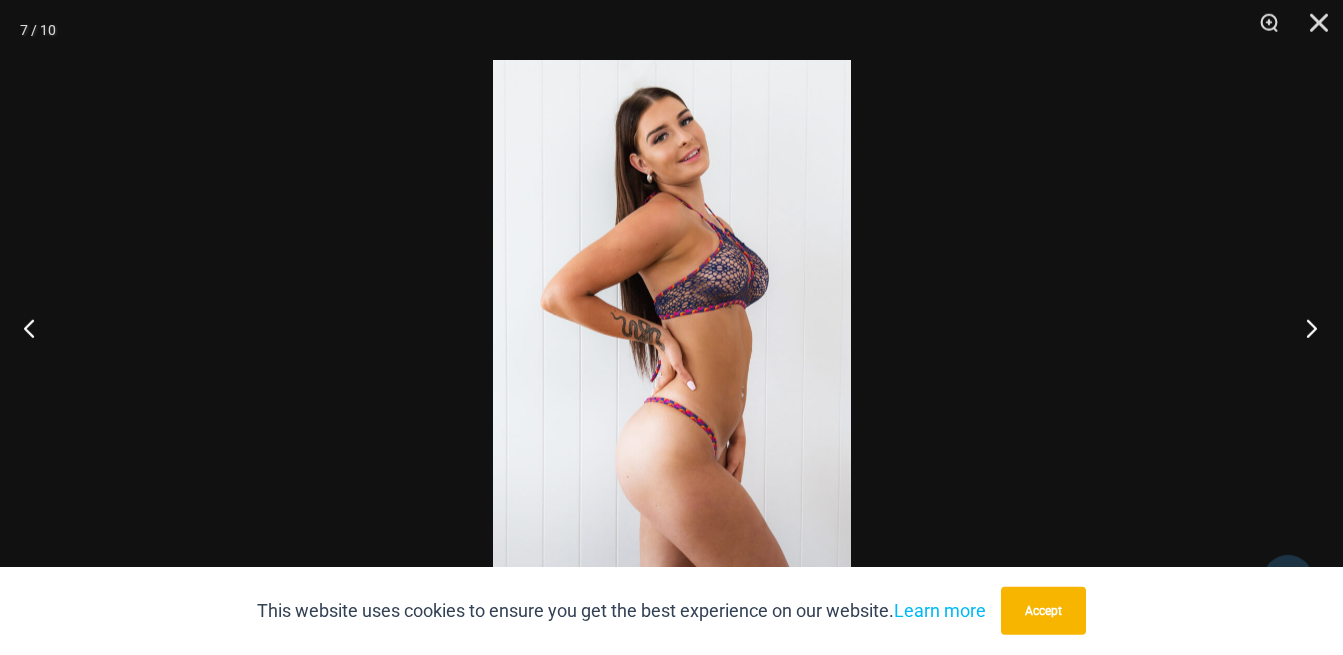 click at bounding box center [1305, 328] 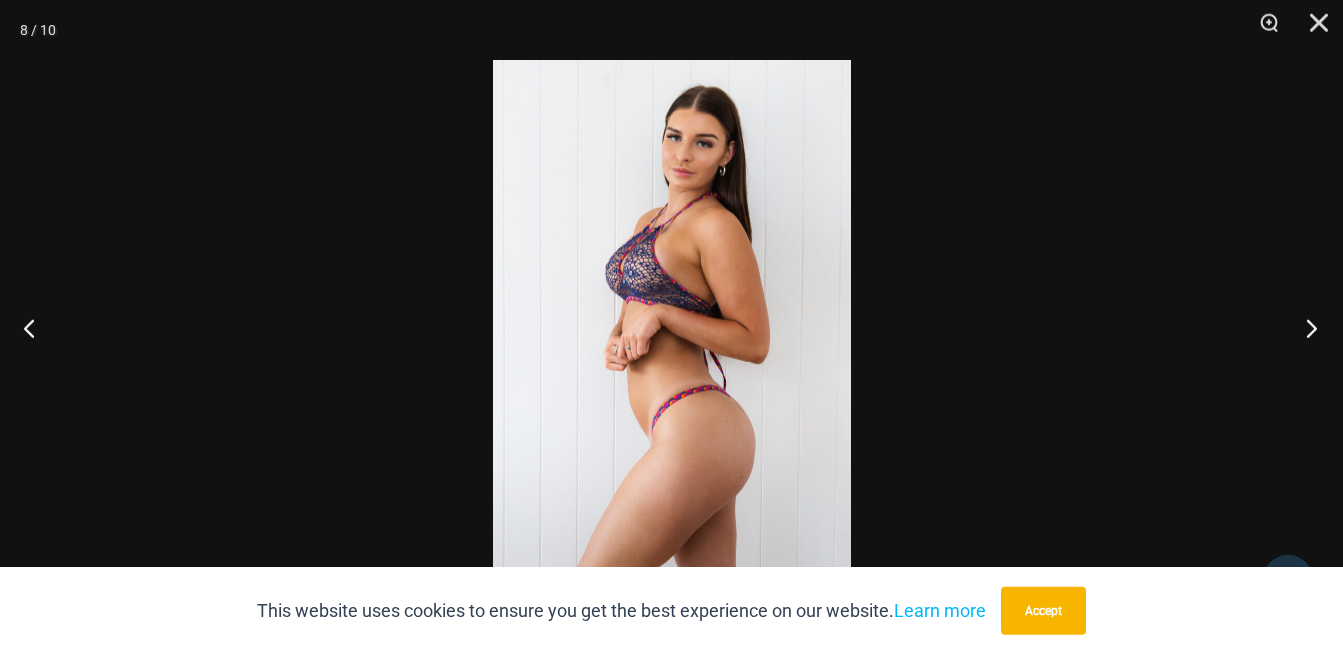 click at bounding box center [1305, 328] 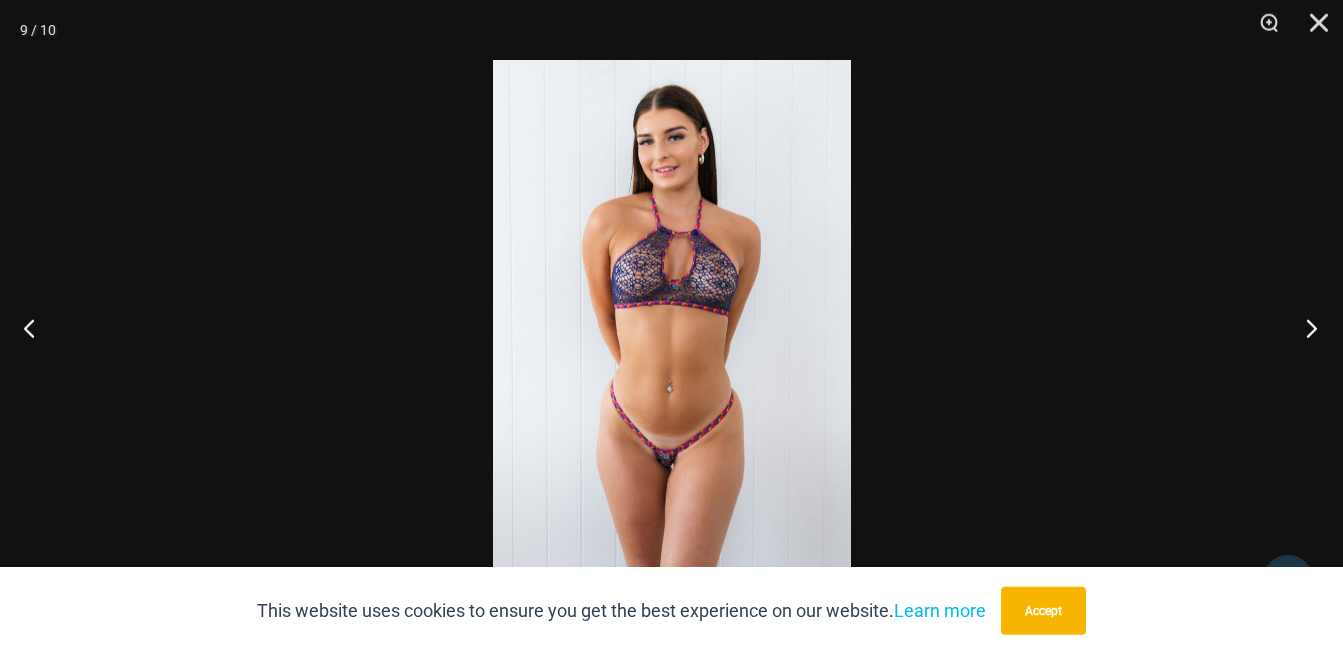 click at bounding box center (1305, 328) 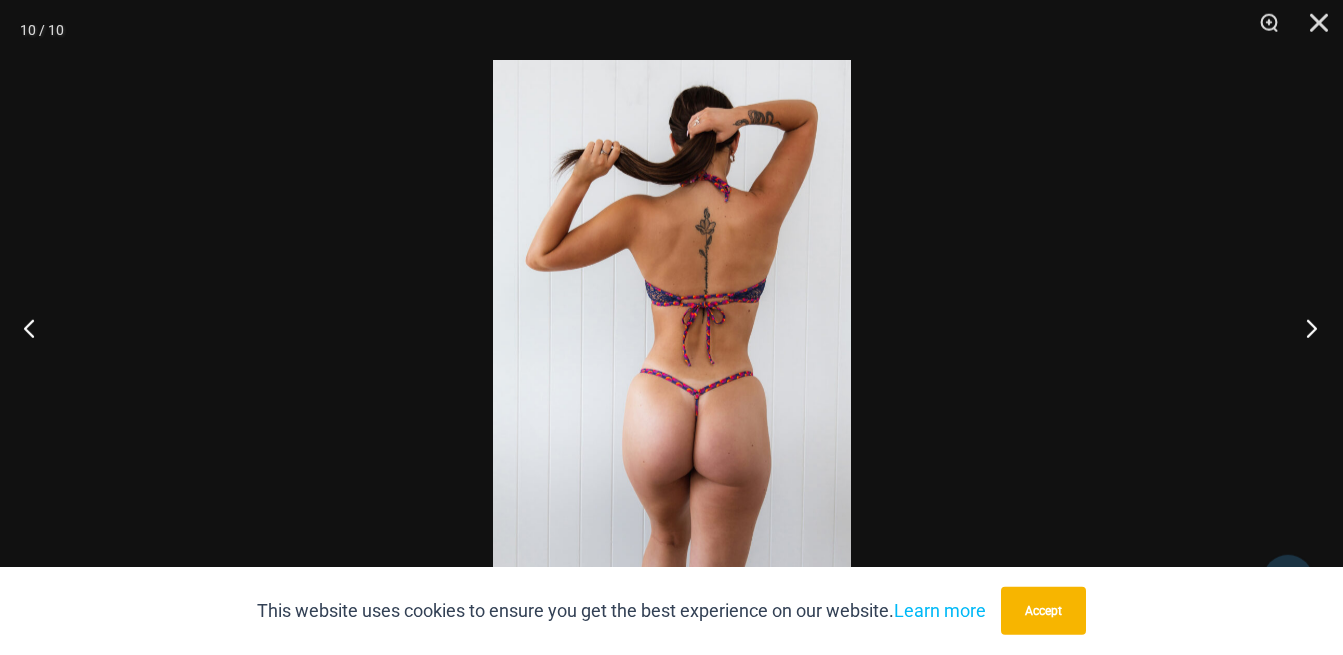 click at bounding box center [1305, 328] 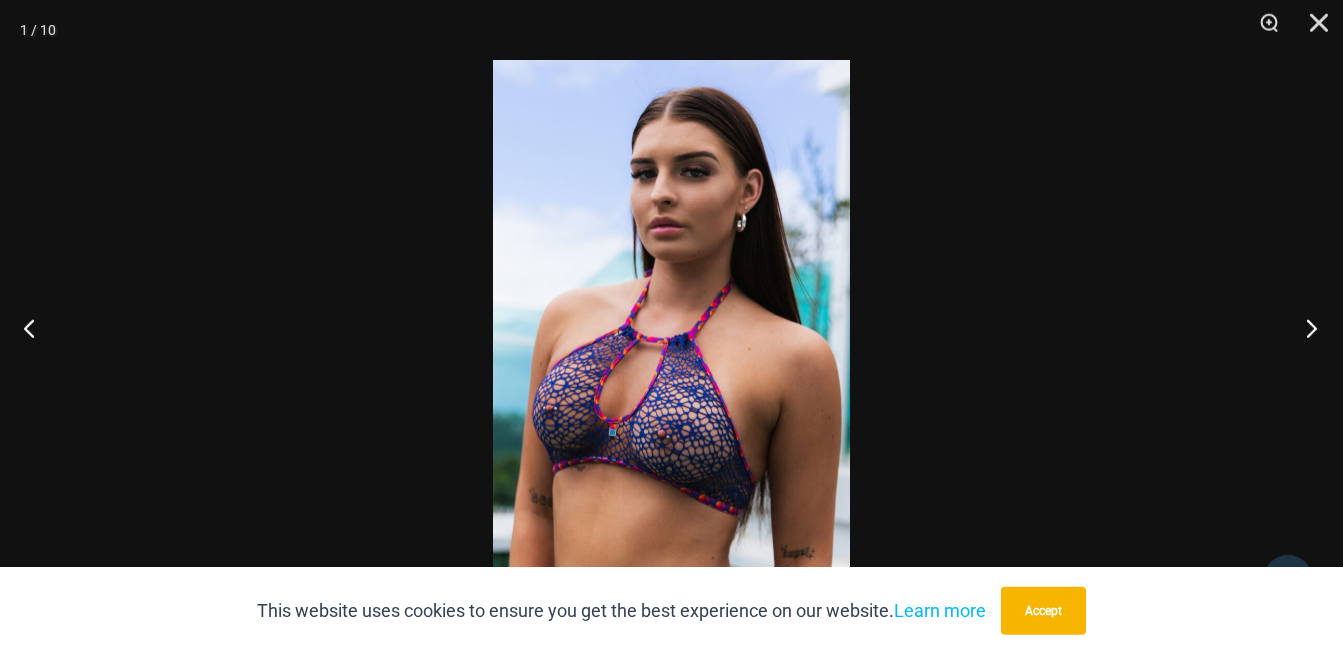 click at bounding box center (1305, 328) 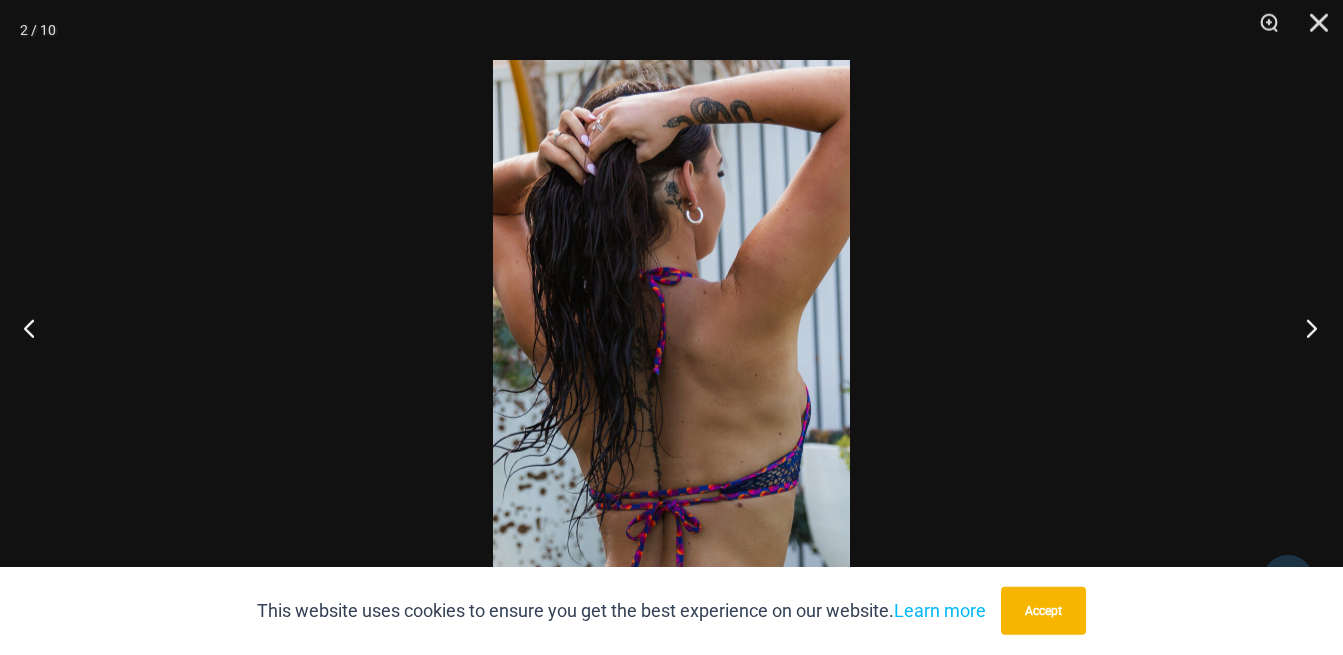 click at bounding box center [1305, 328] 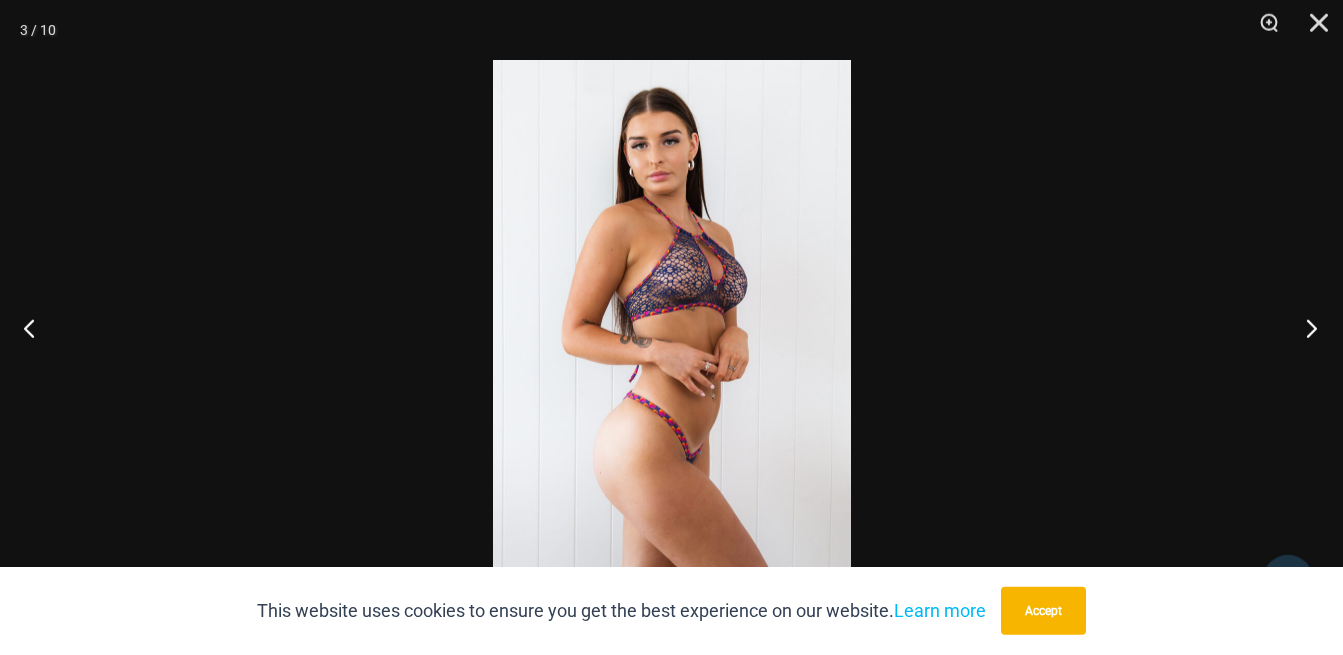 click at bounding box center [1305, 328] 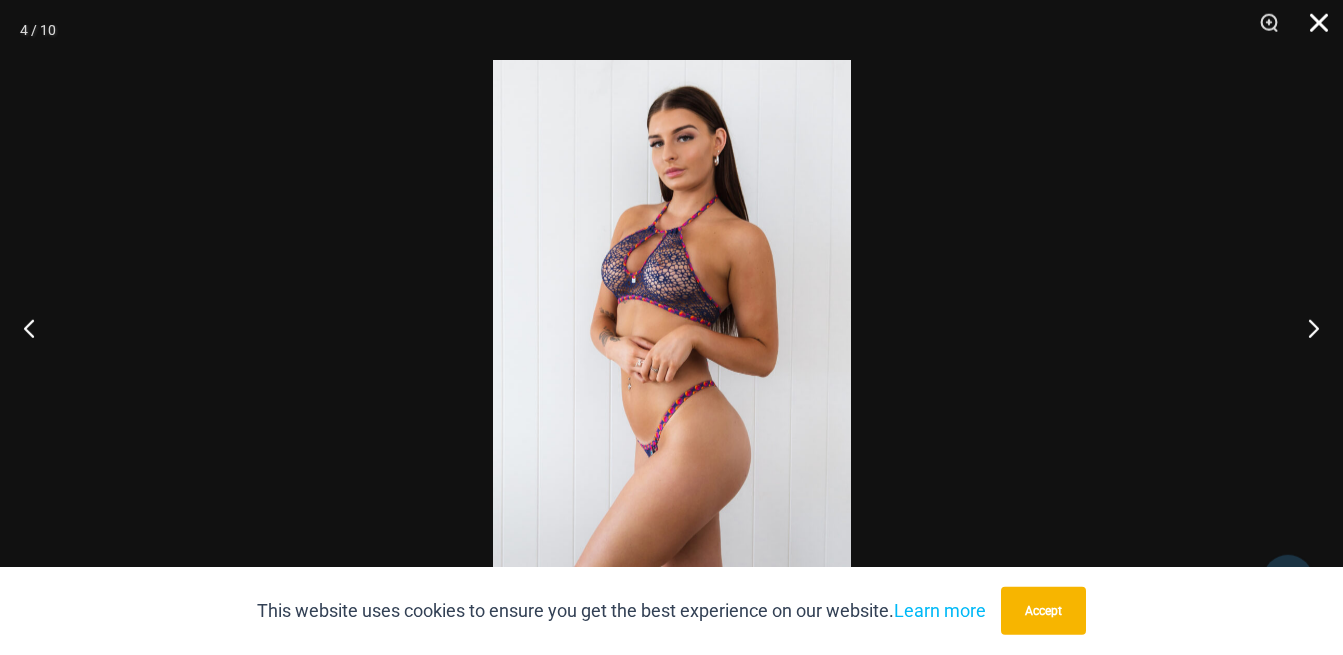 click at bounding box center (1312, 30) 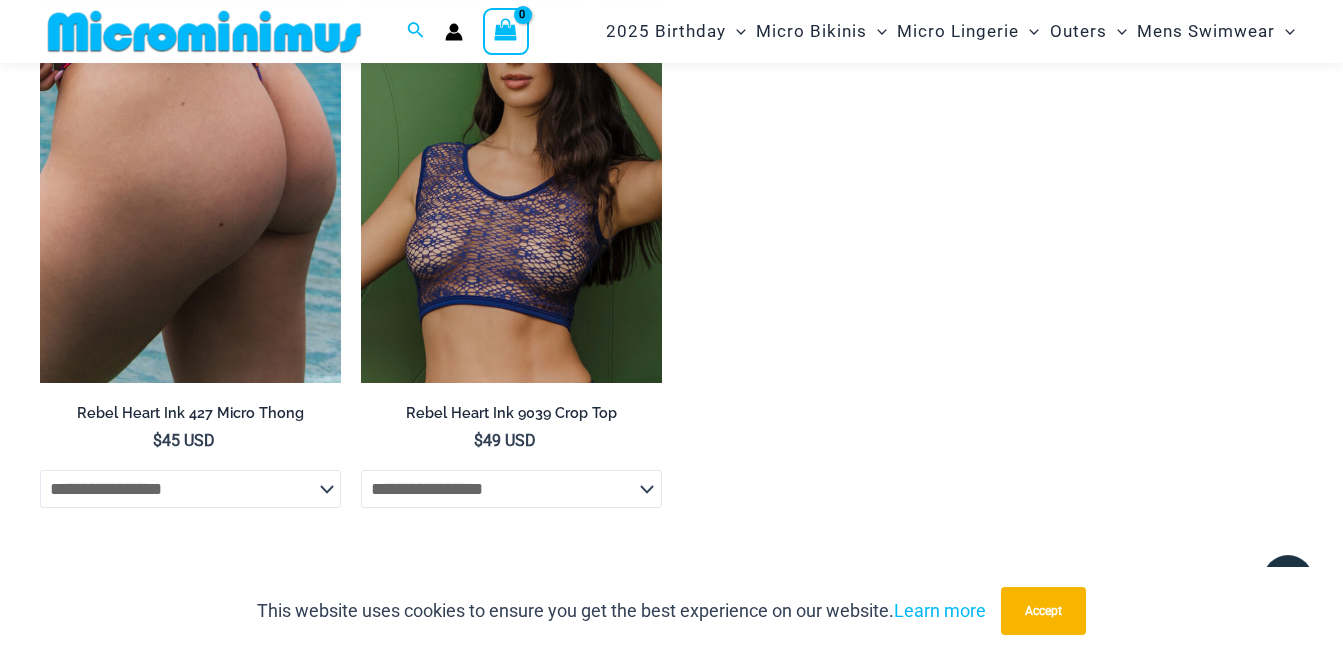 scroll, scrollTop: 2337, scrollLeft: 0, axis: vertical 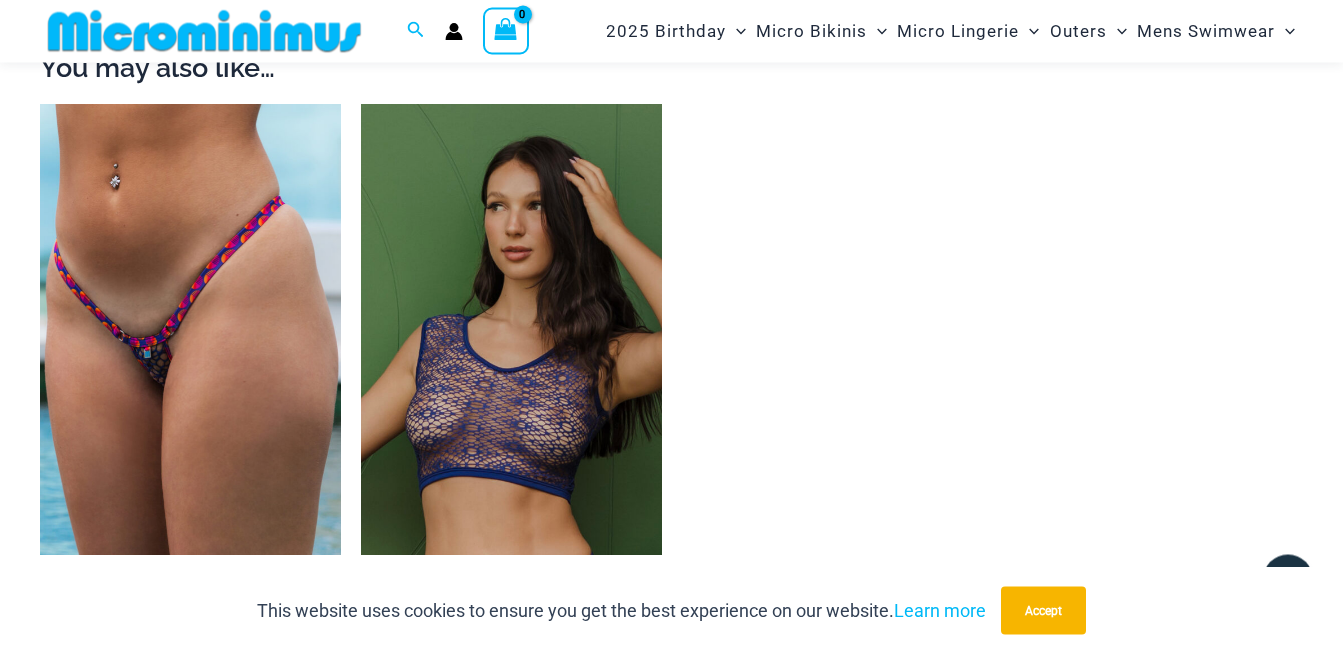 click at bounding box center [190, 330] 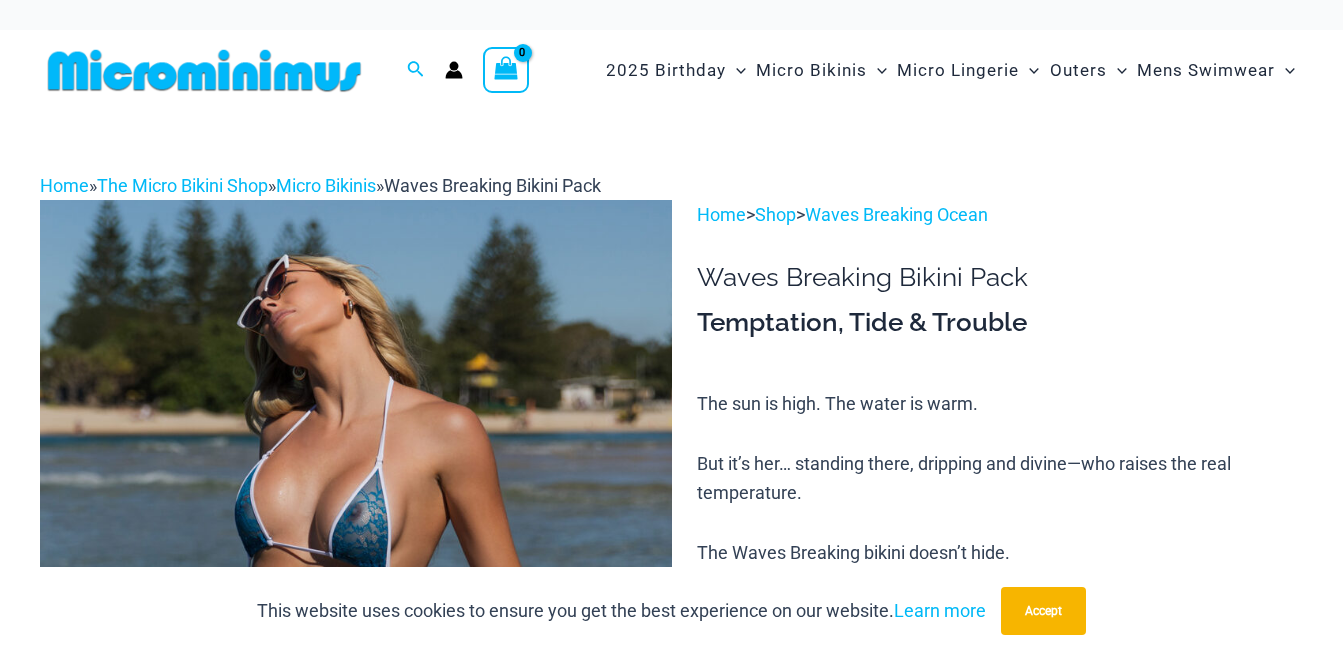 scroll, scrollTop: 0, scrollLeft: 0, axis: both 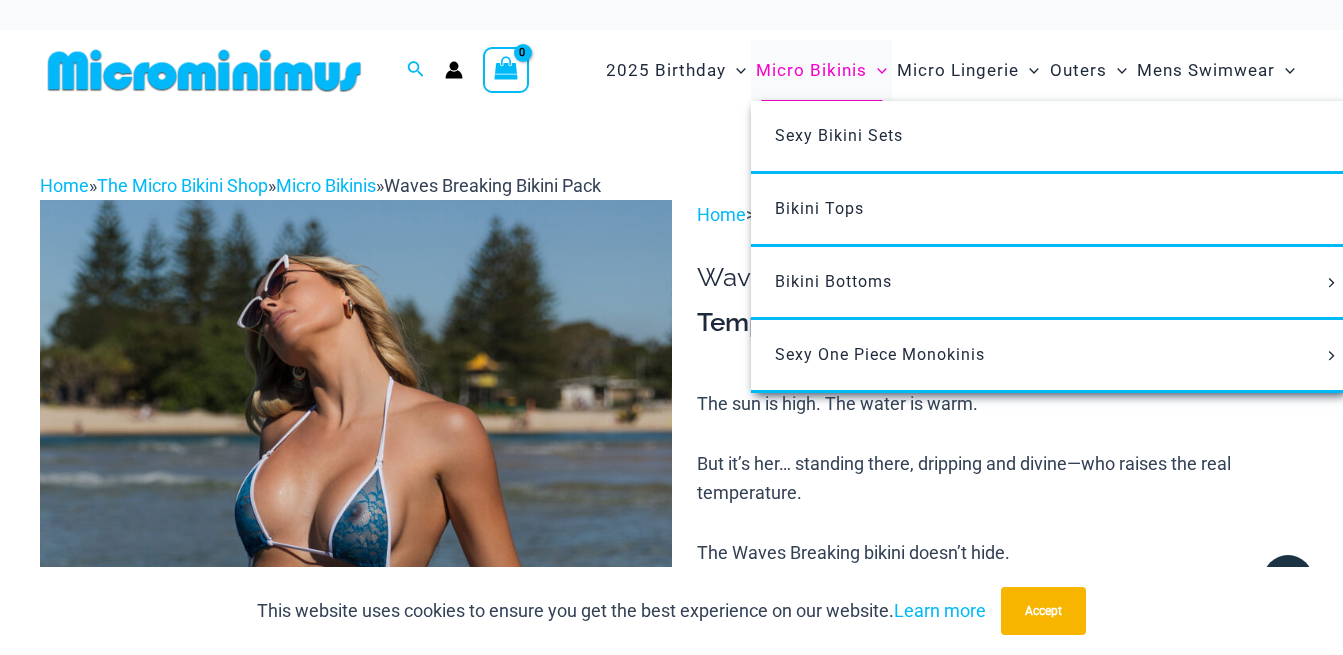click on "Micro Bikinis" at bounding box center [811, 70] 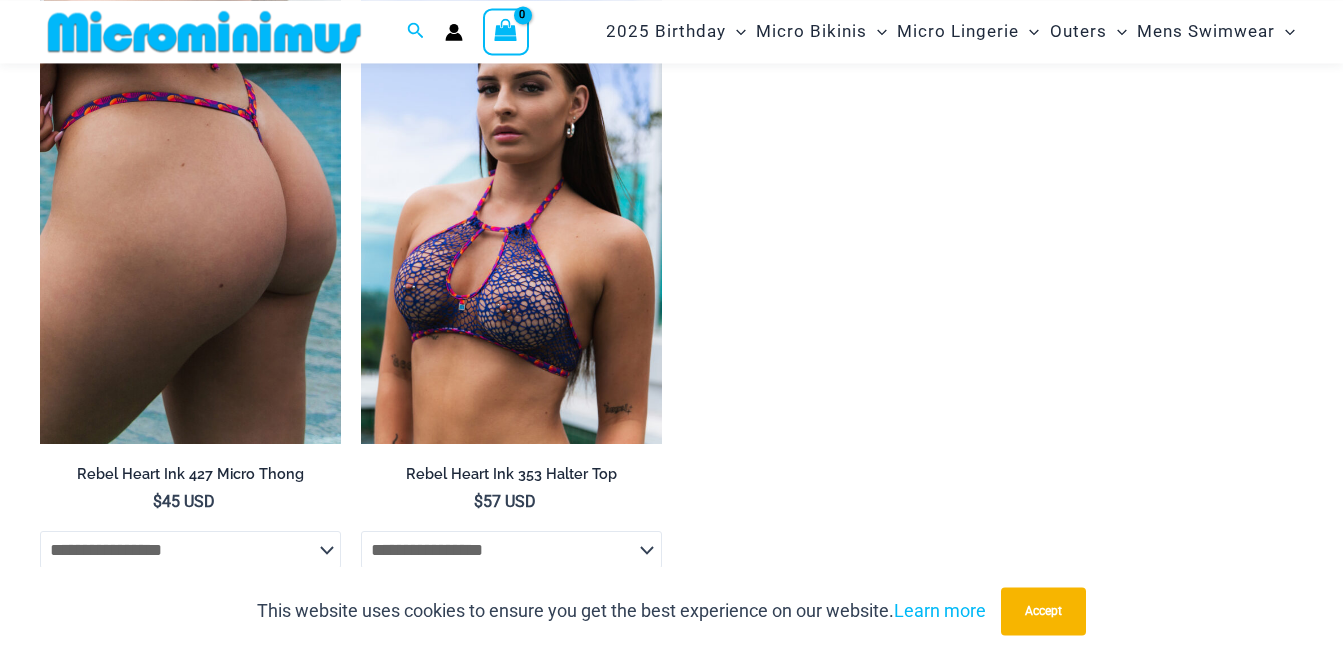 scroll, scrollTop: 1776, scrollLeft: 0, axis: vertical 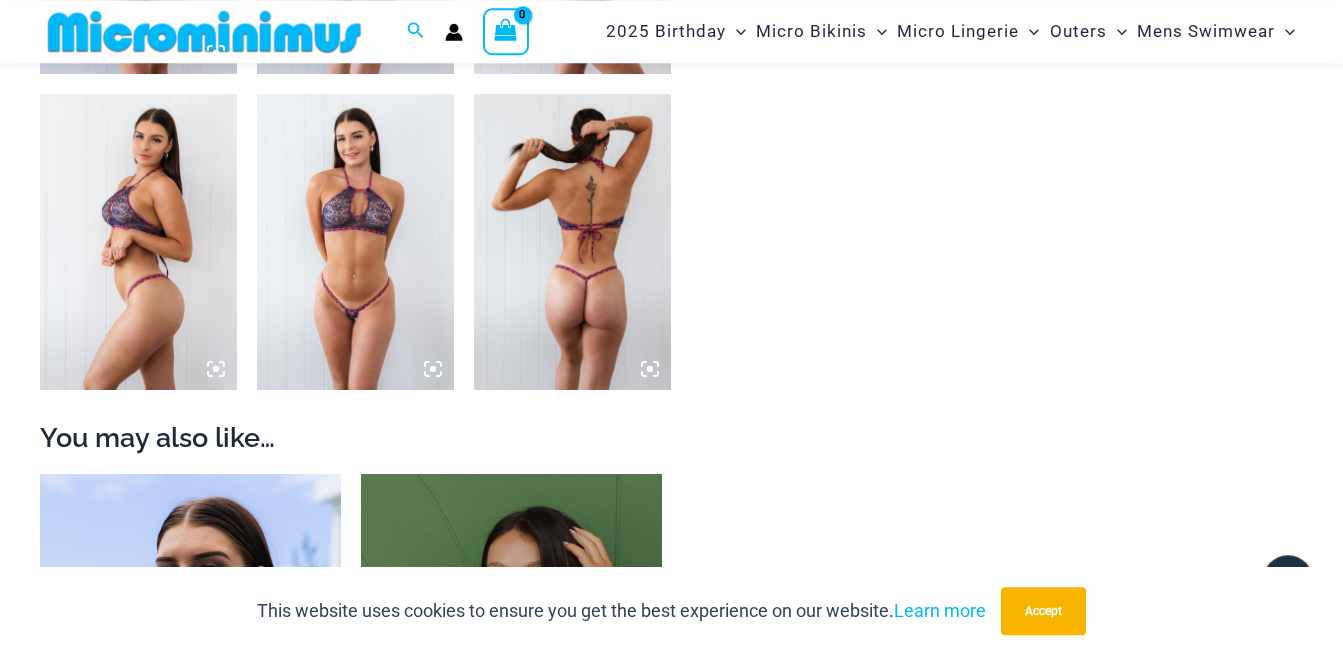 click at bounding box center (572, 242) 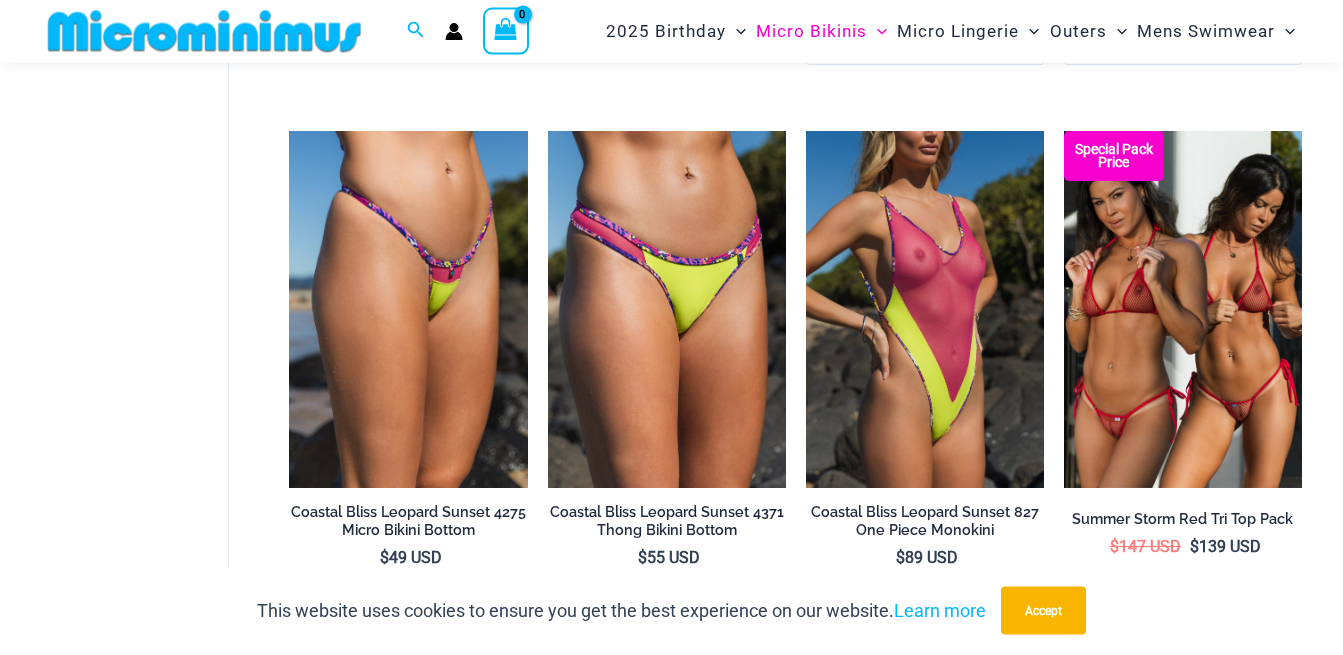scroll, scrollTop: 3297, scrollLeft: 0, axis: vertical 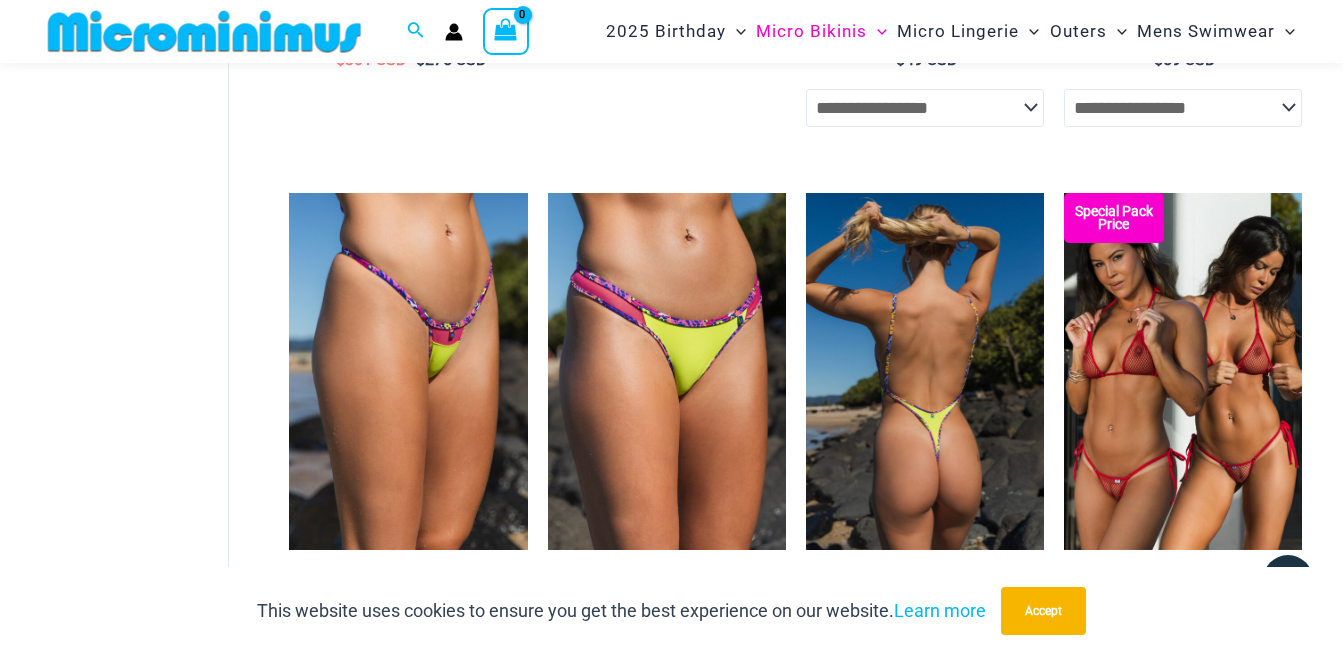 click at bounding box center [925, 371] 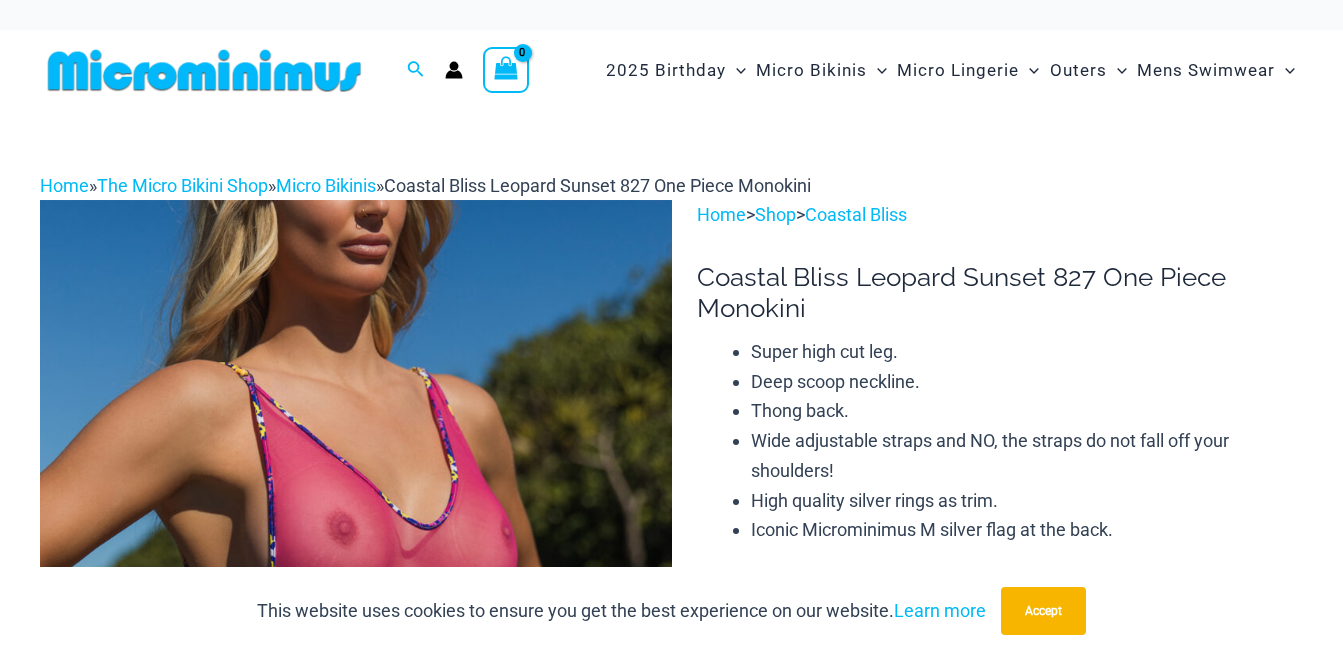 scroll, scrollTop: 0, scrollLeft: 0, axis: both 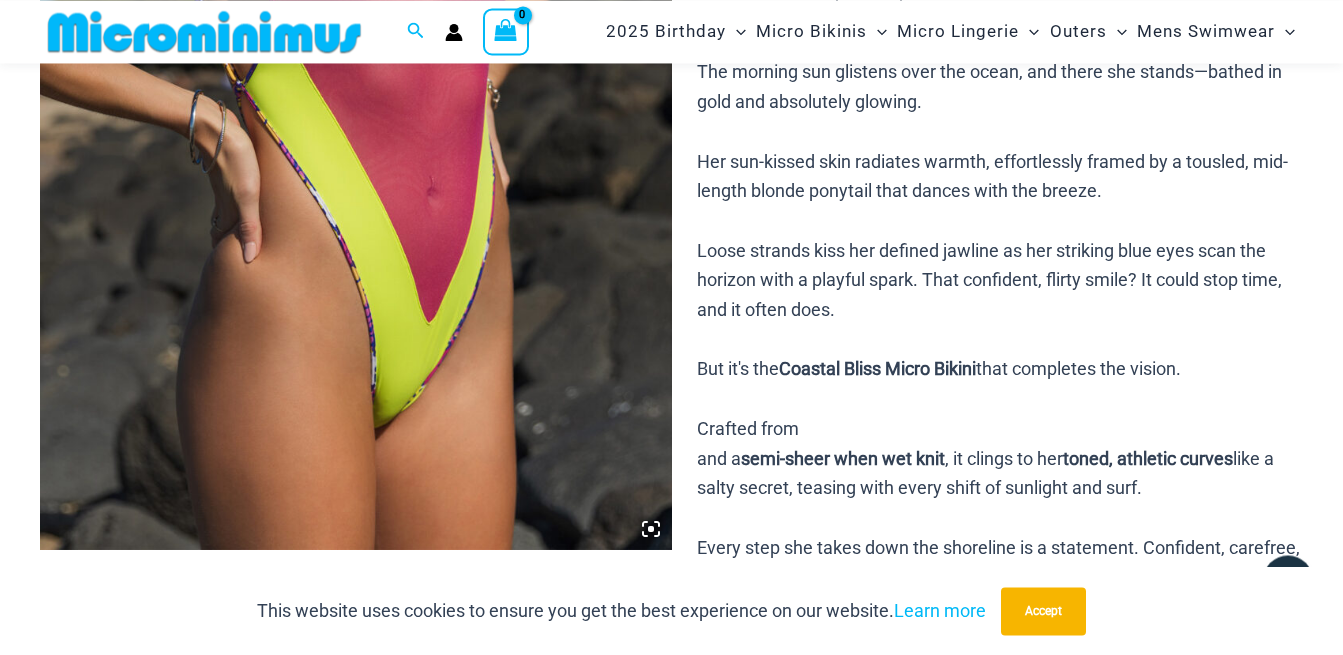 click at bounding box center [356, 75] 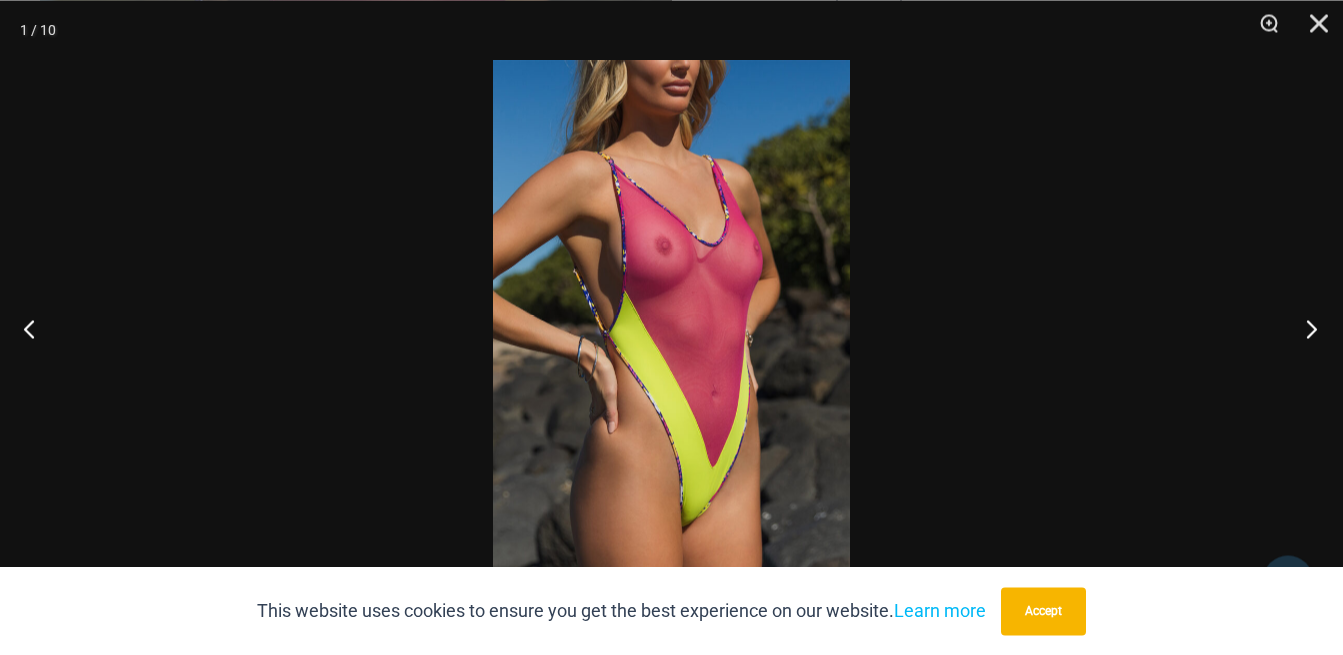 click at bounding box center (1305, 328) 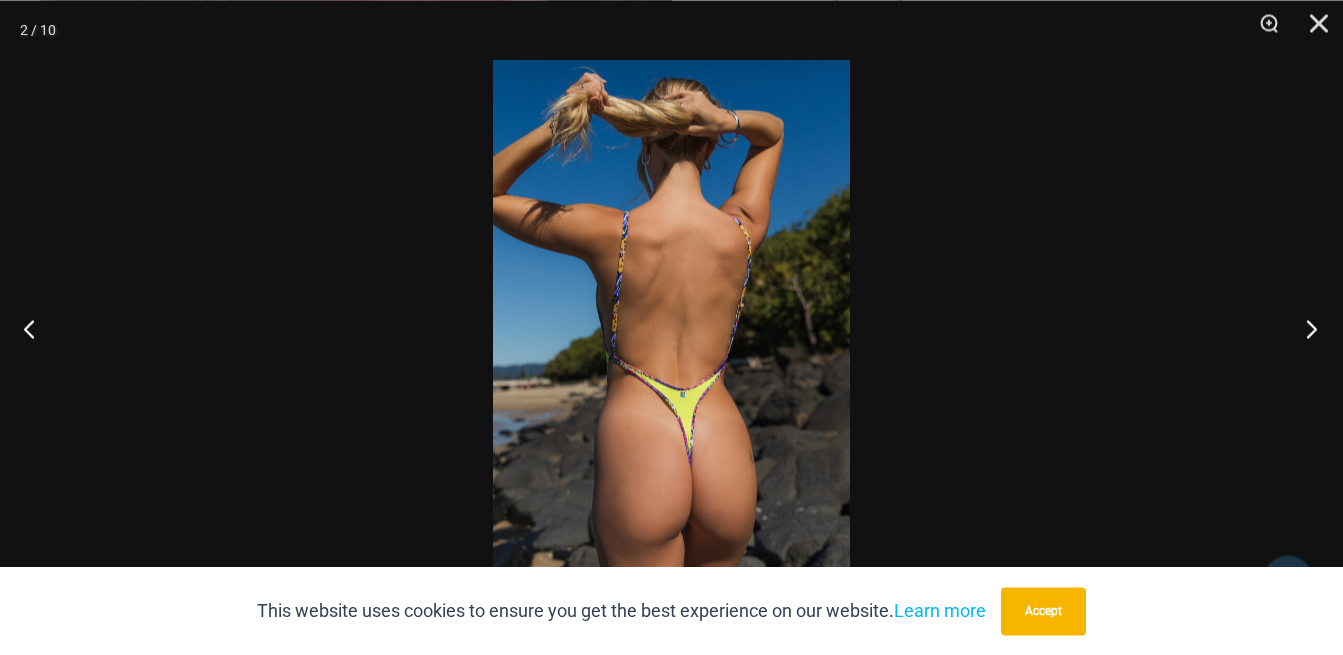click at bounding box center (1305, 328) 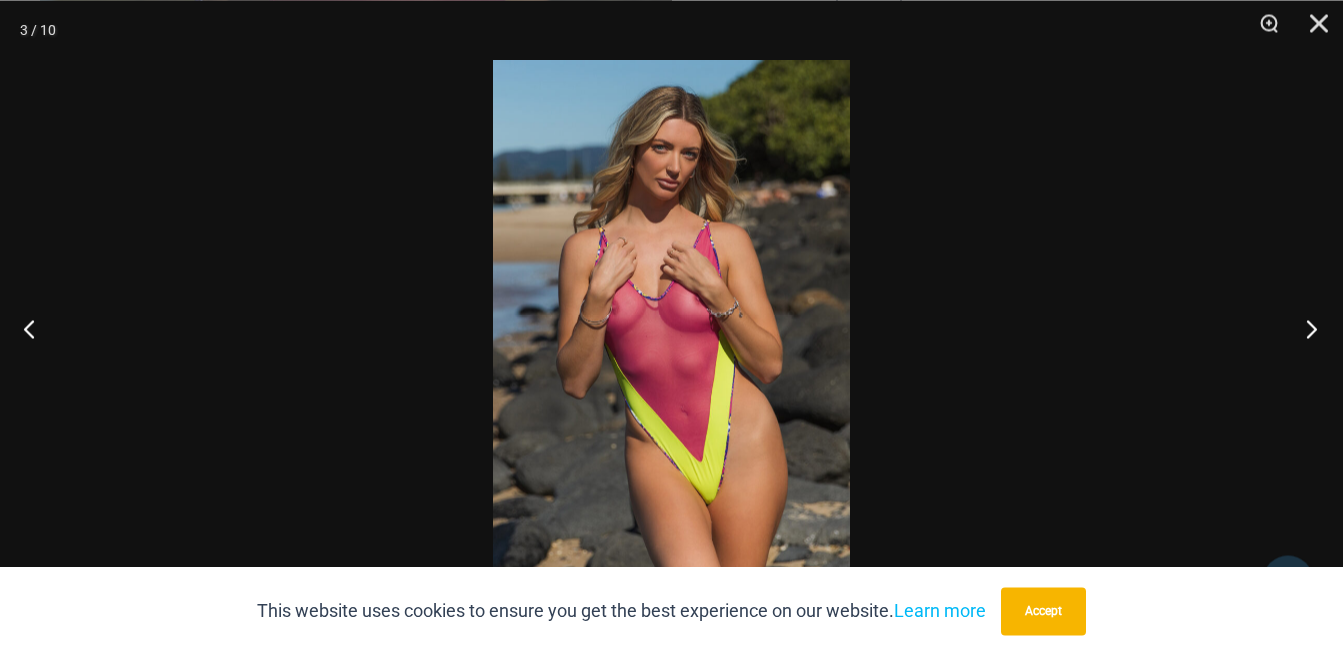 click at bounding box center [1305, 328] 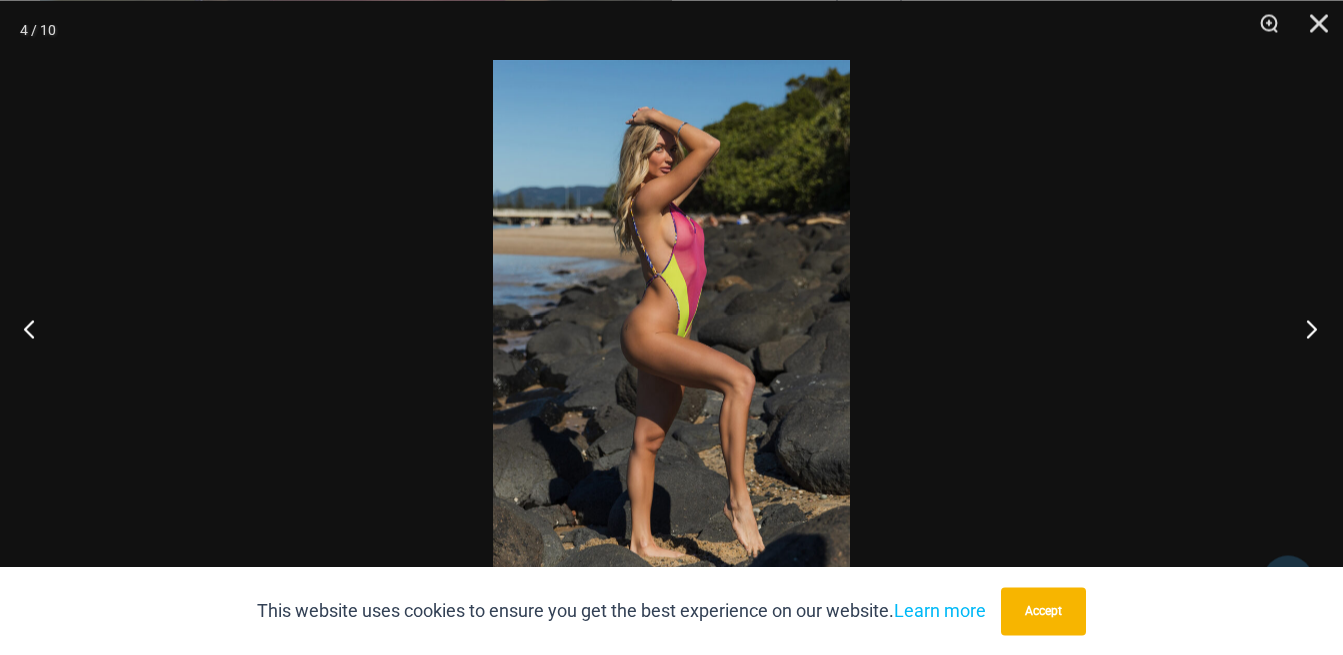 click at bounding box center (1305, 328) 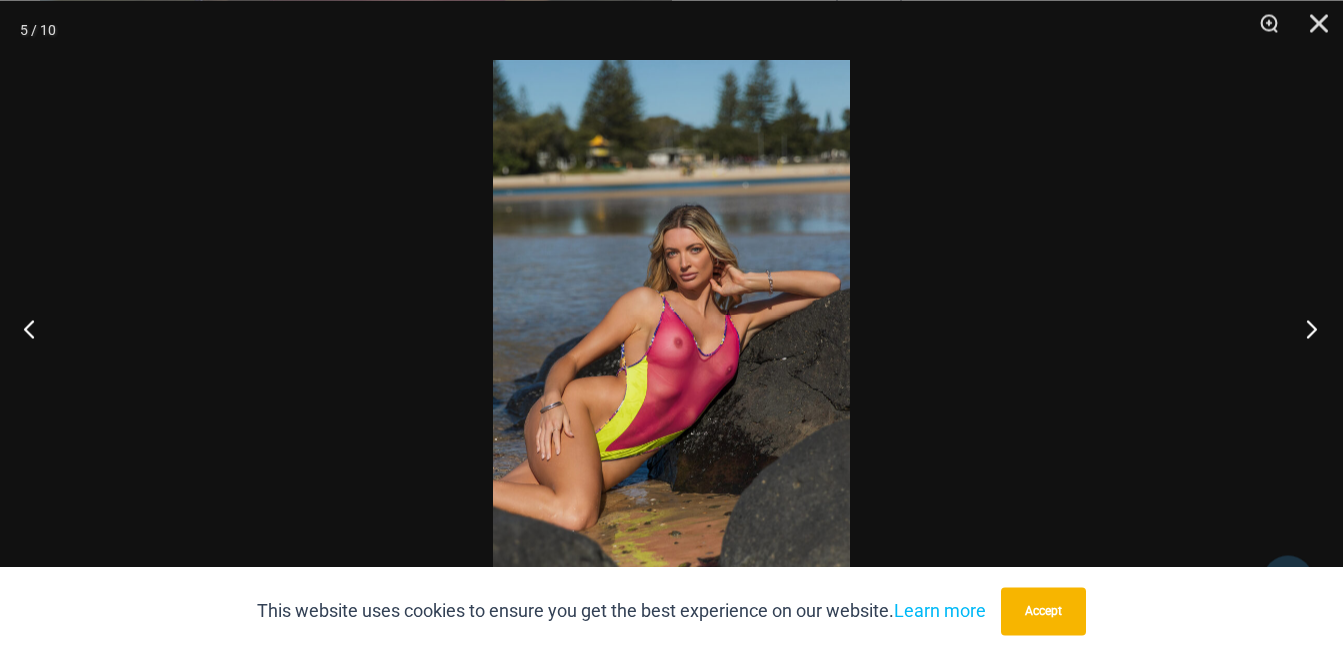 click at bounding box center (1305, 328) 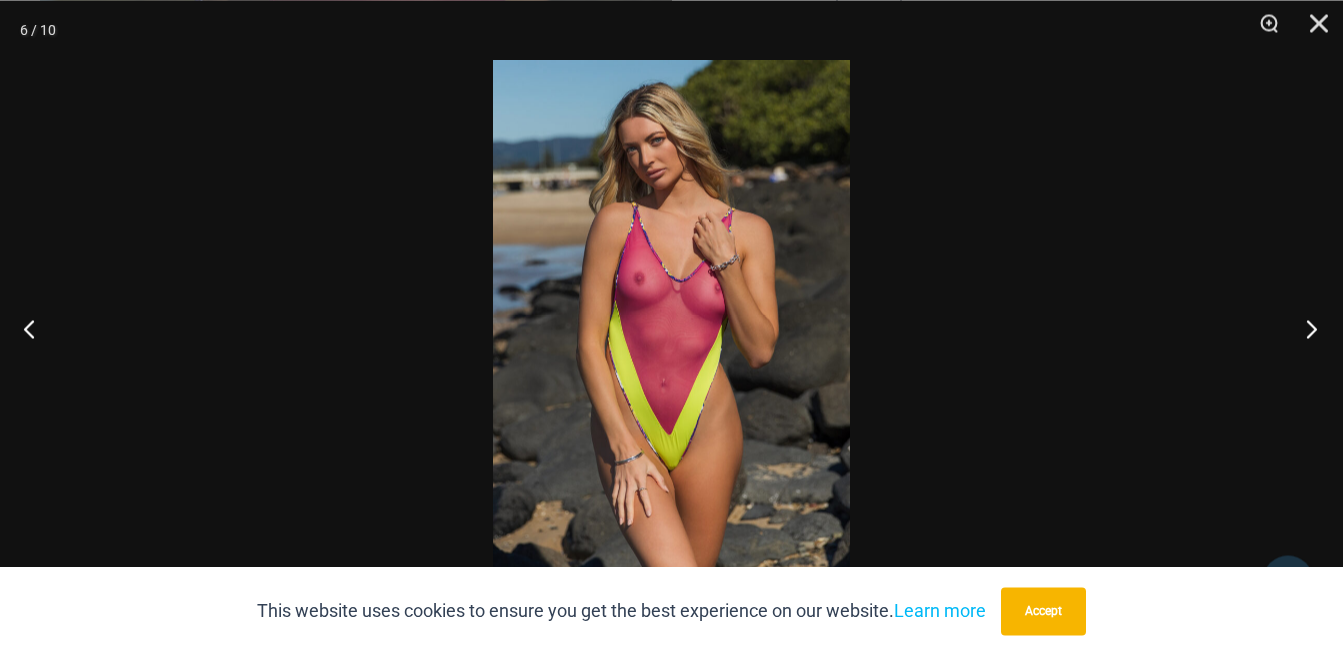 click at bounding box center [1305, 328] 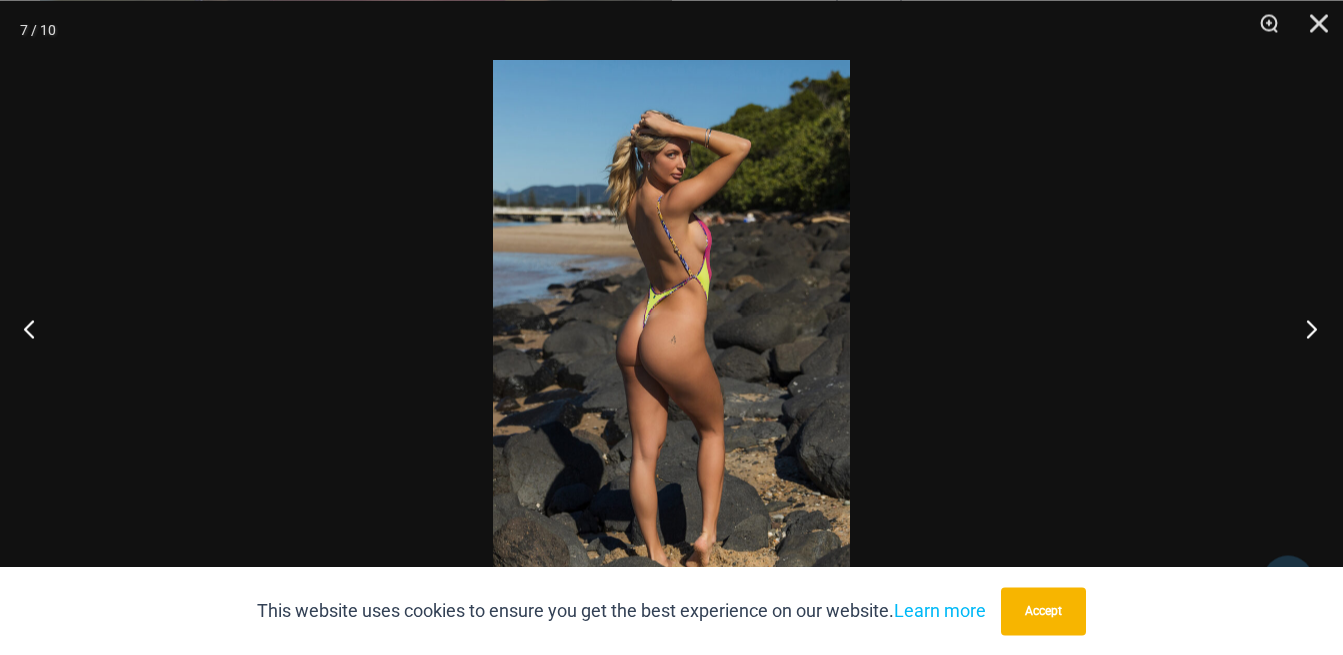 click at bounding box center (1305, 328) 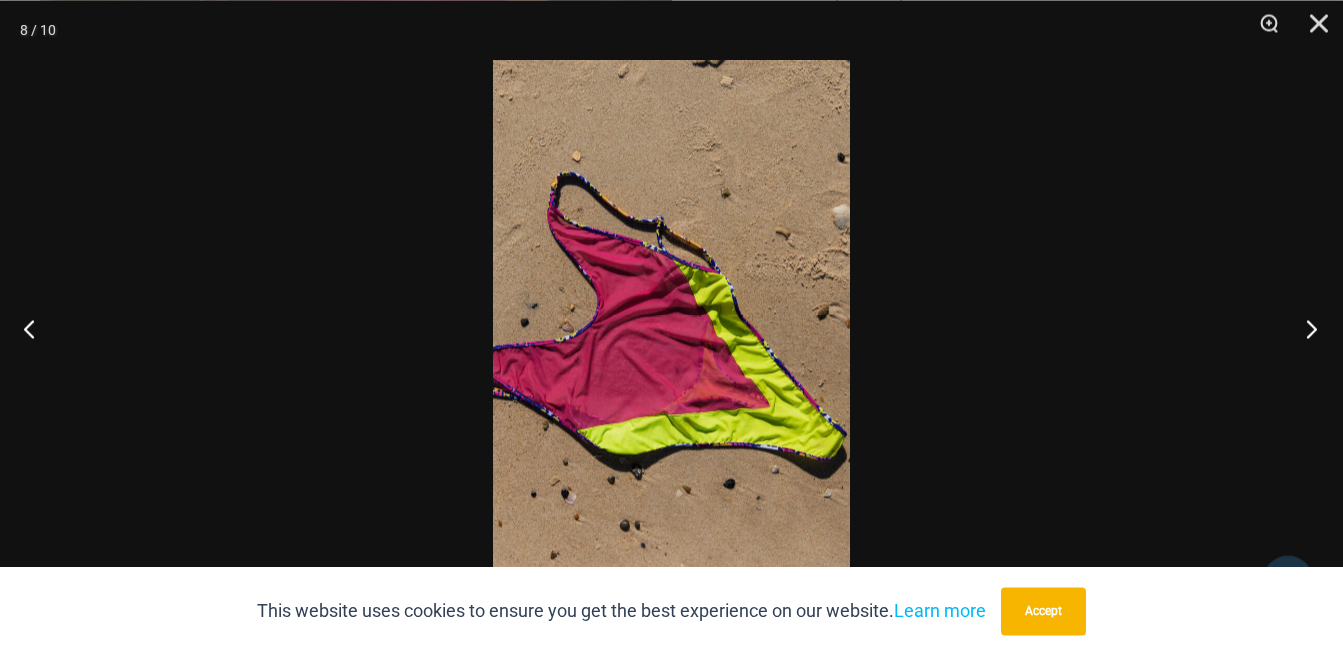 click at bounding box center [1305, 328] 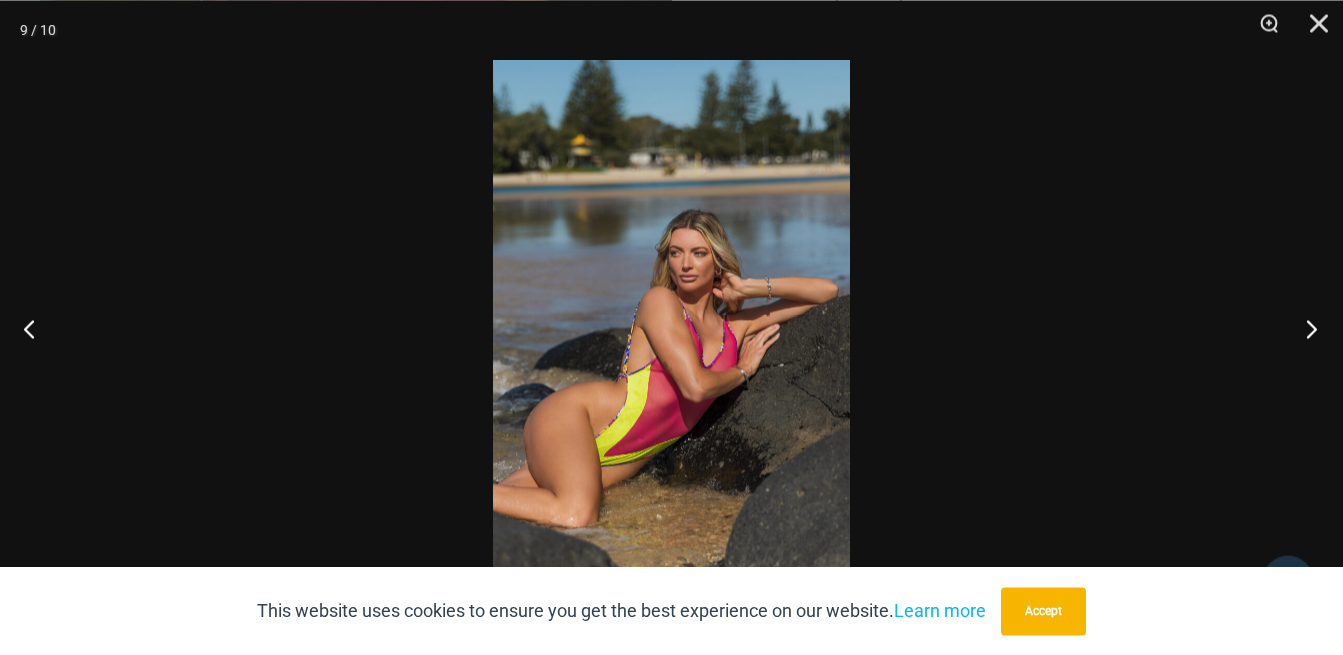click at bounding box center (1305, 328) 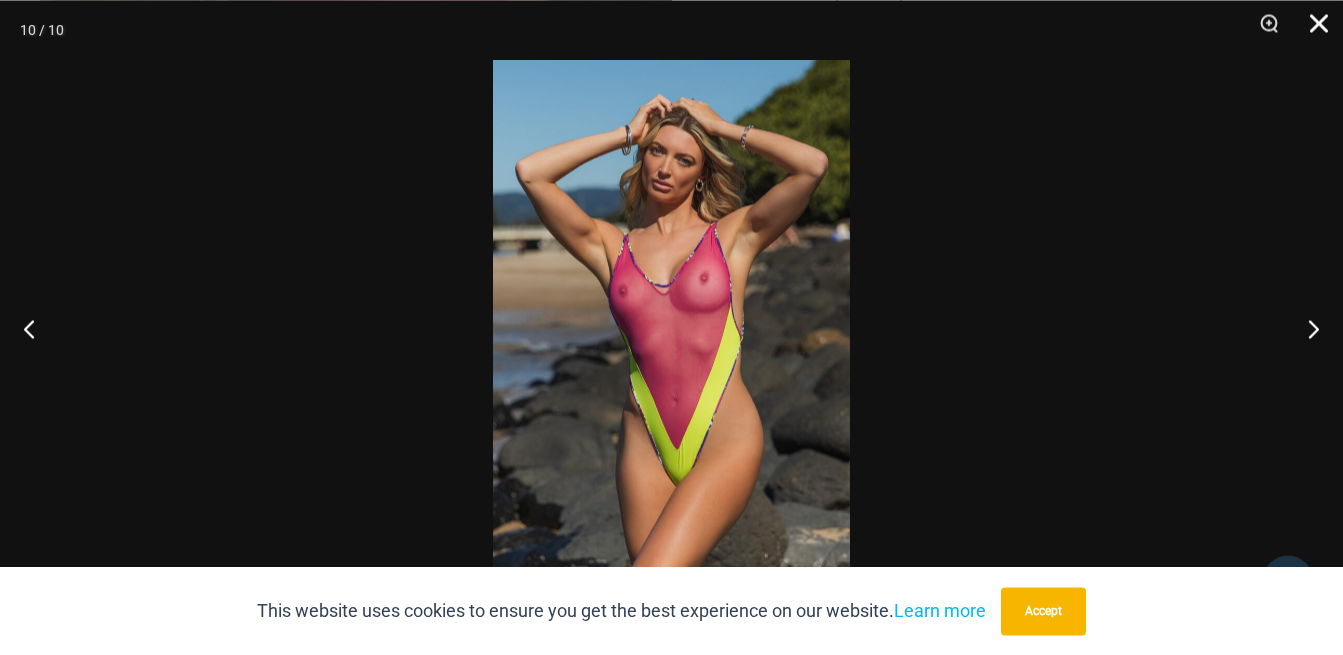 click at bounding box center [1312, 30] 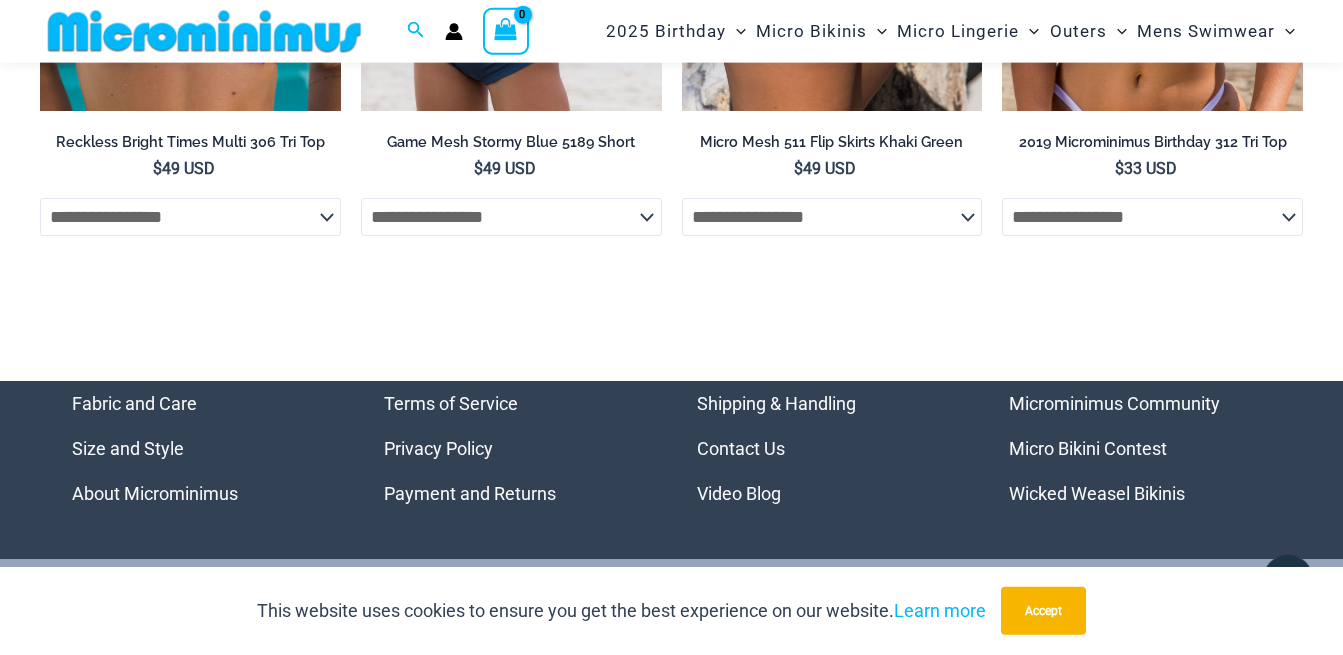 scroll, scrollTop: 6054, scrollLeft: 0, axis: vertical 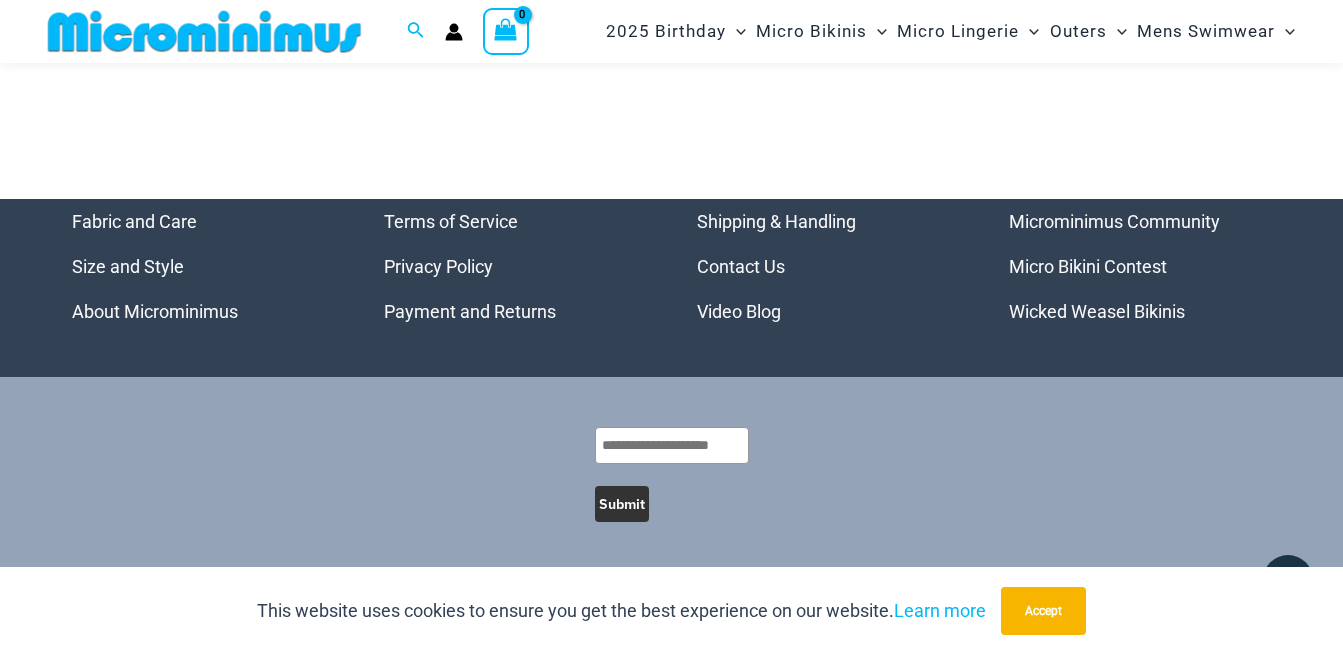 click on "Wicked Weasel Bikinis" at bounding box center [1097, 311] 